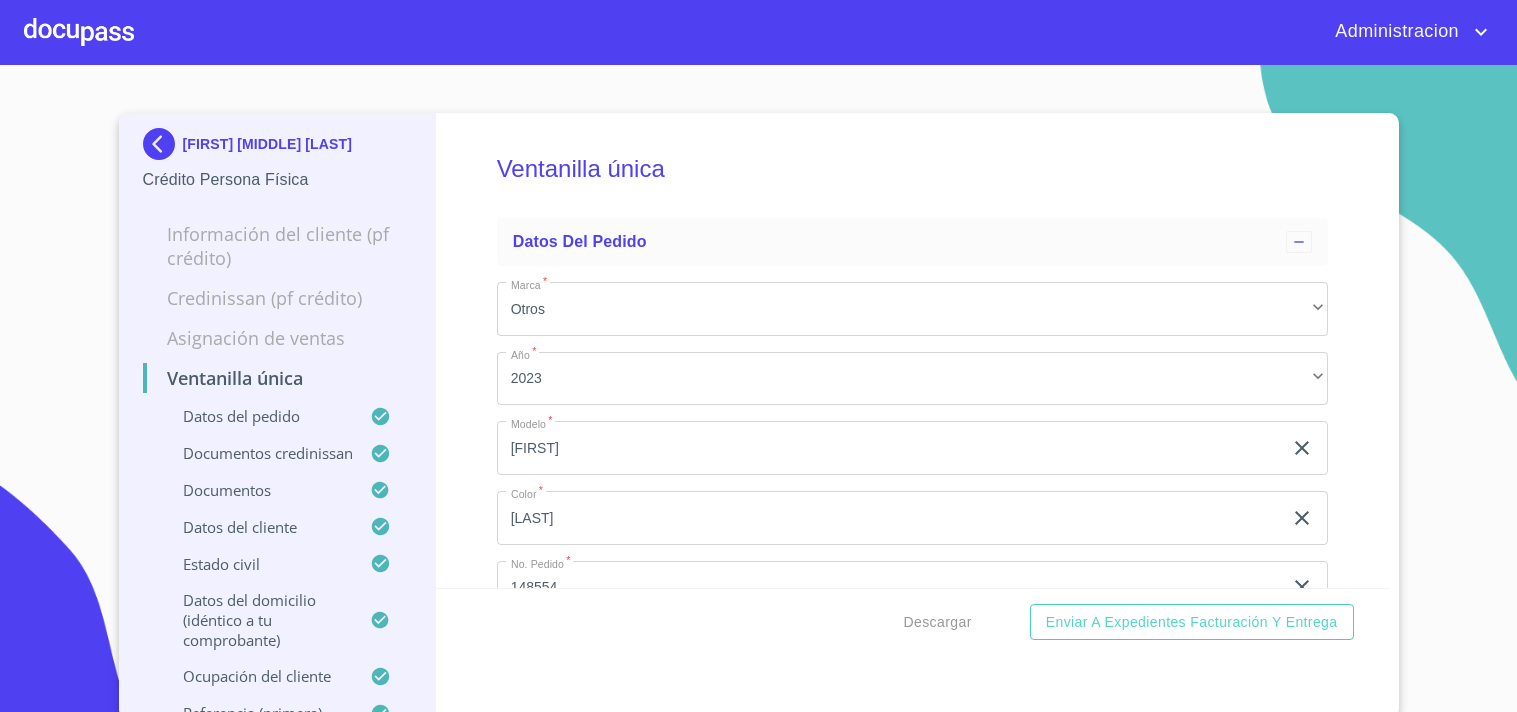 scroll, scrollTop: 0, scrollLeft: 0, axis: both 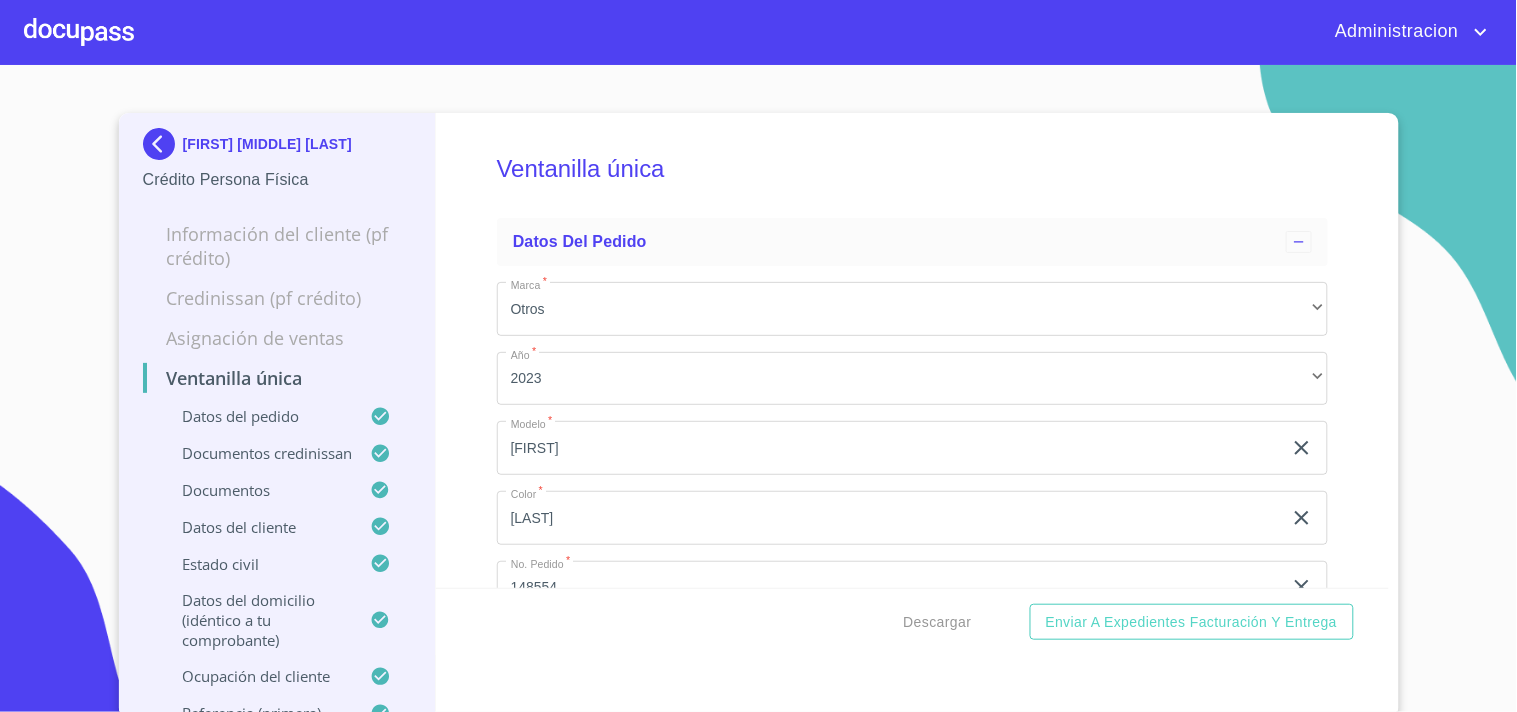 click on "[FIRST] [MIDDLE] [LAST]" at bounding box center [267, 144] 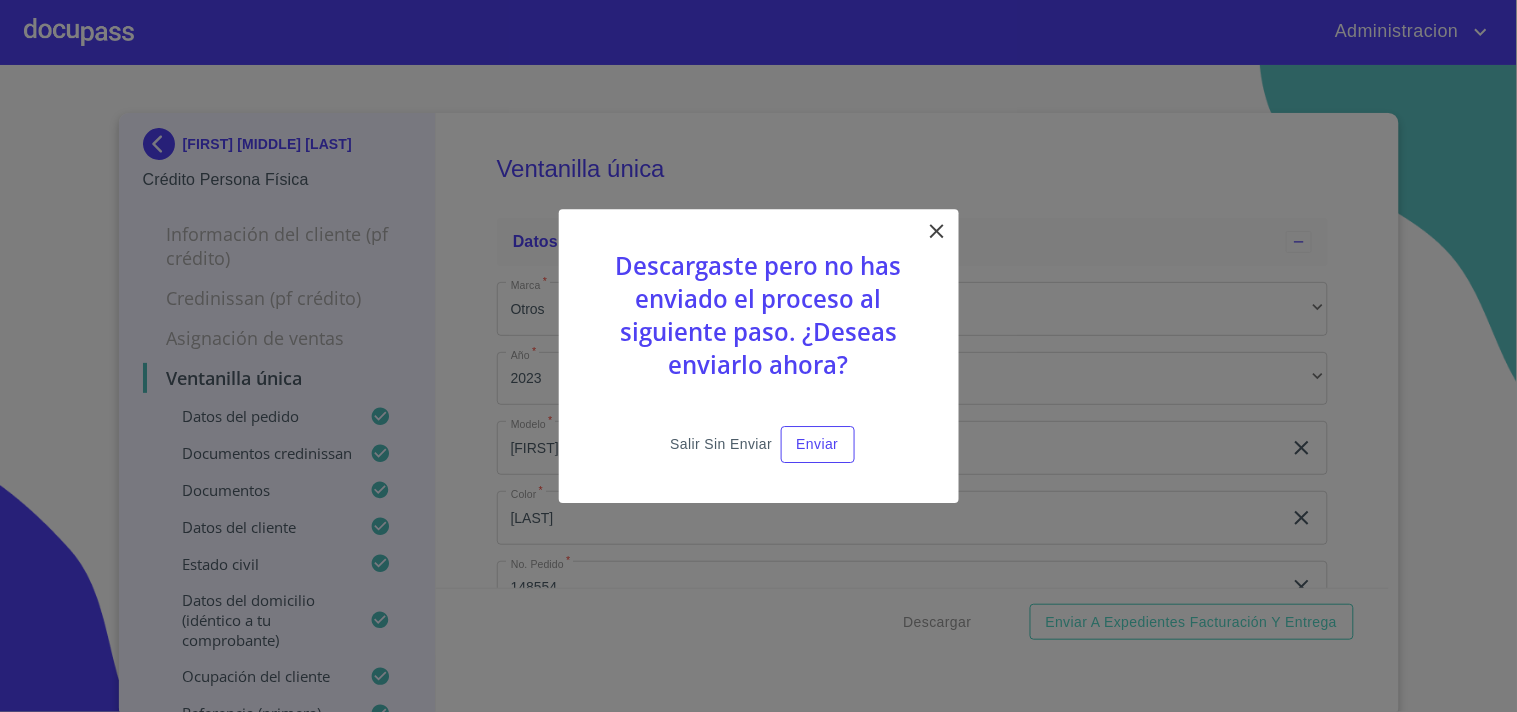 click on "Salir sin enviar" at bounding box center (721, 444) 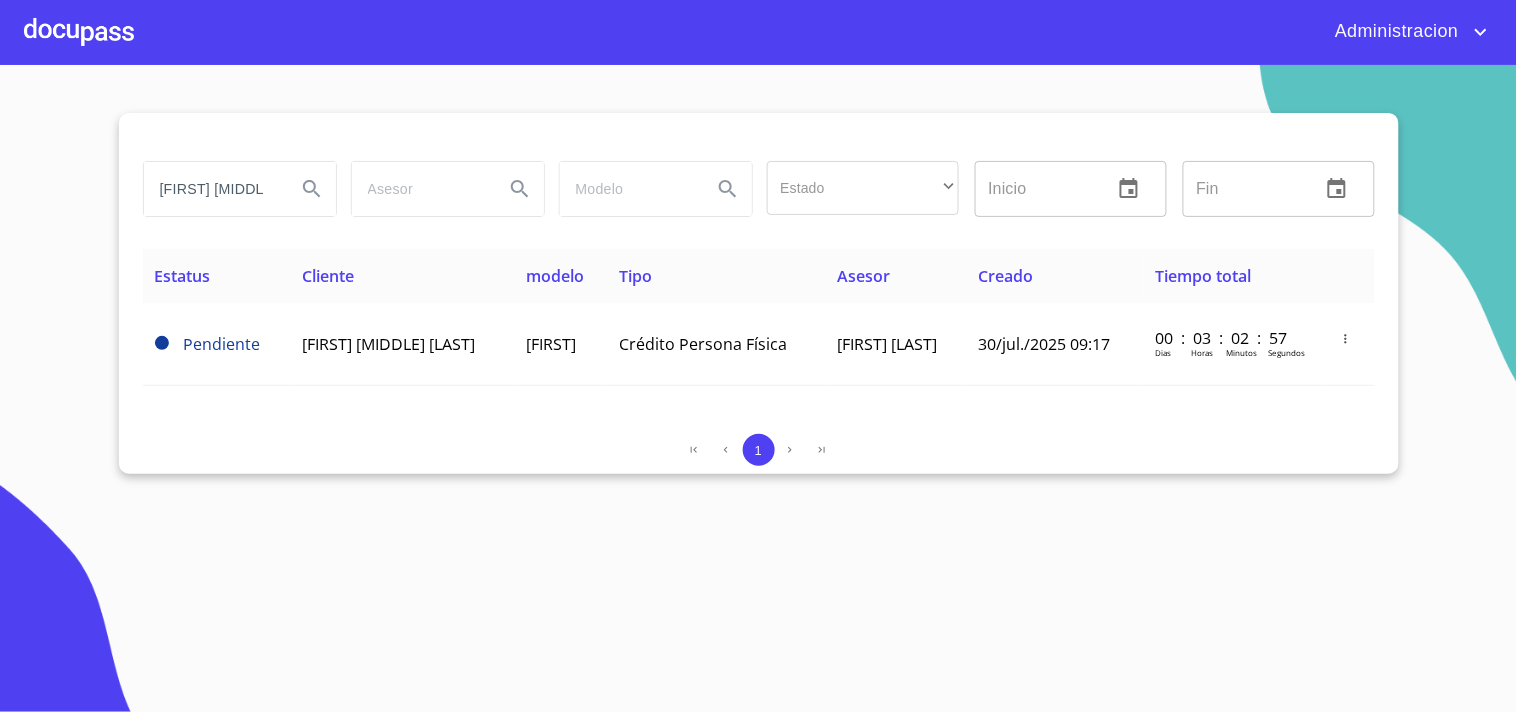 scroll, scrollTop: 0, scrollLeft: 31, axis: horizontal 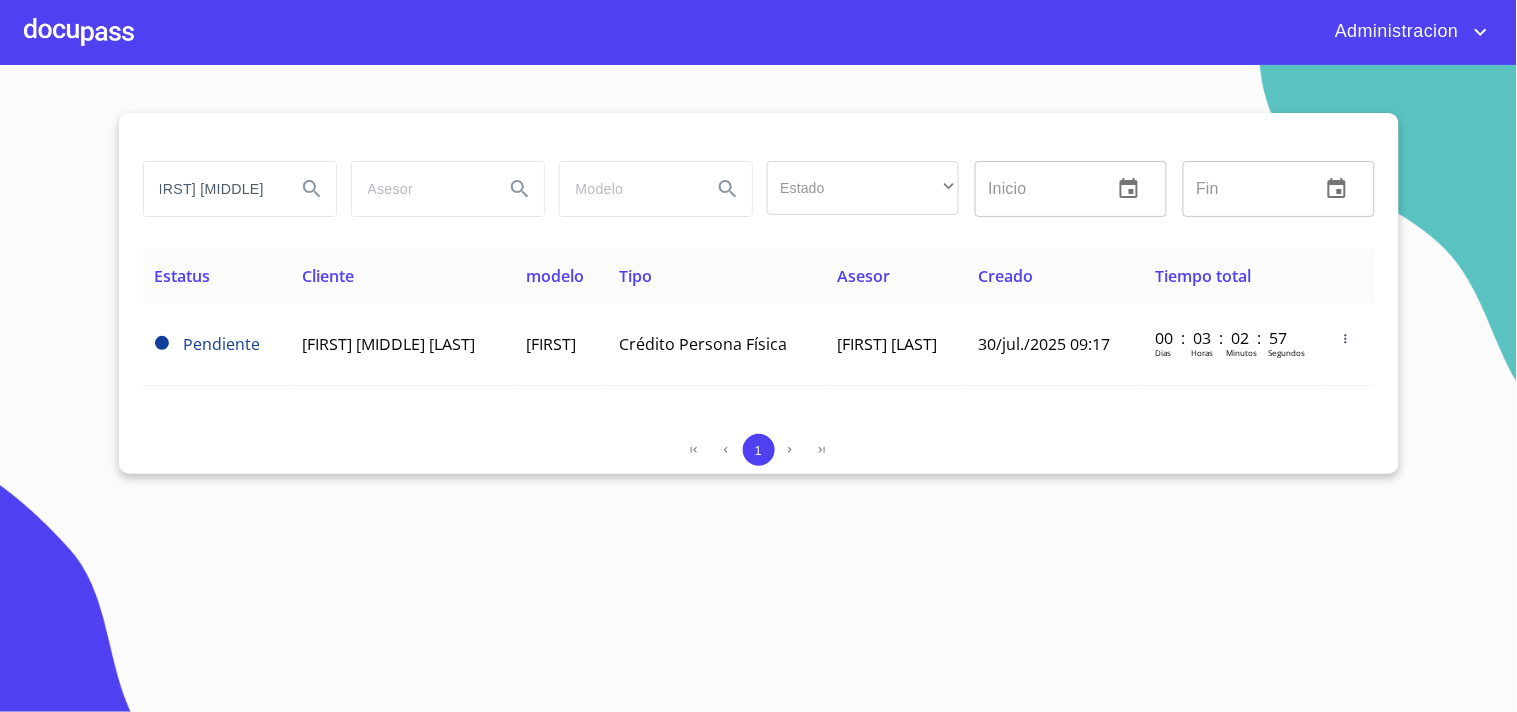drag, startPoint x: 252, startPoint y: 198, endPoint x: 667, endPoint y: 238, distance: 416.92325 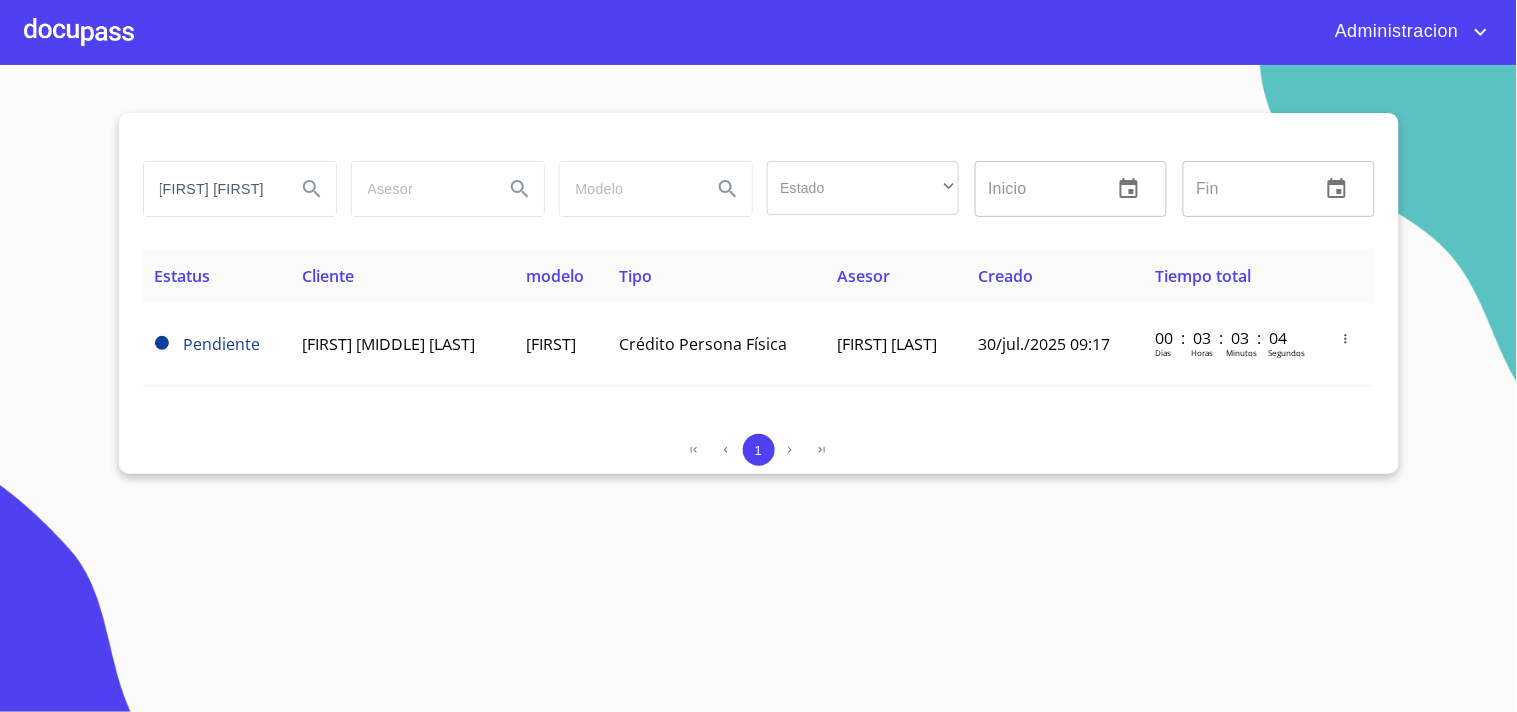 scroll, scrollTop: 0, scrollLeft: 8, axis: horizontal 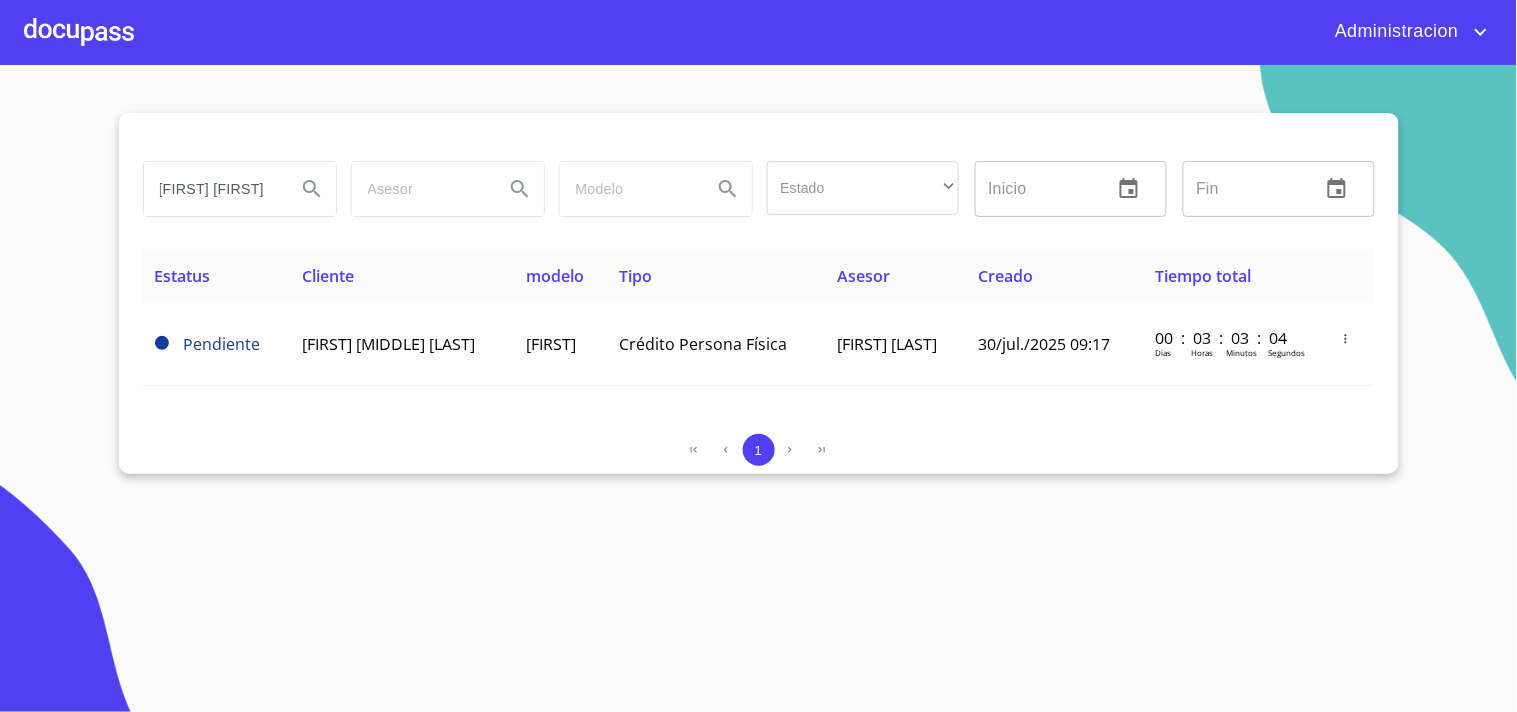 type on "[FIRST] [FIRST]" 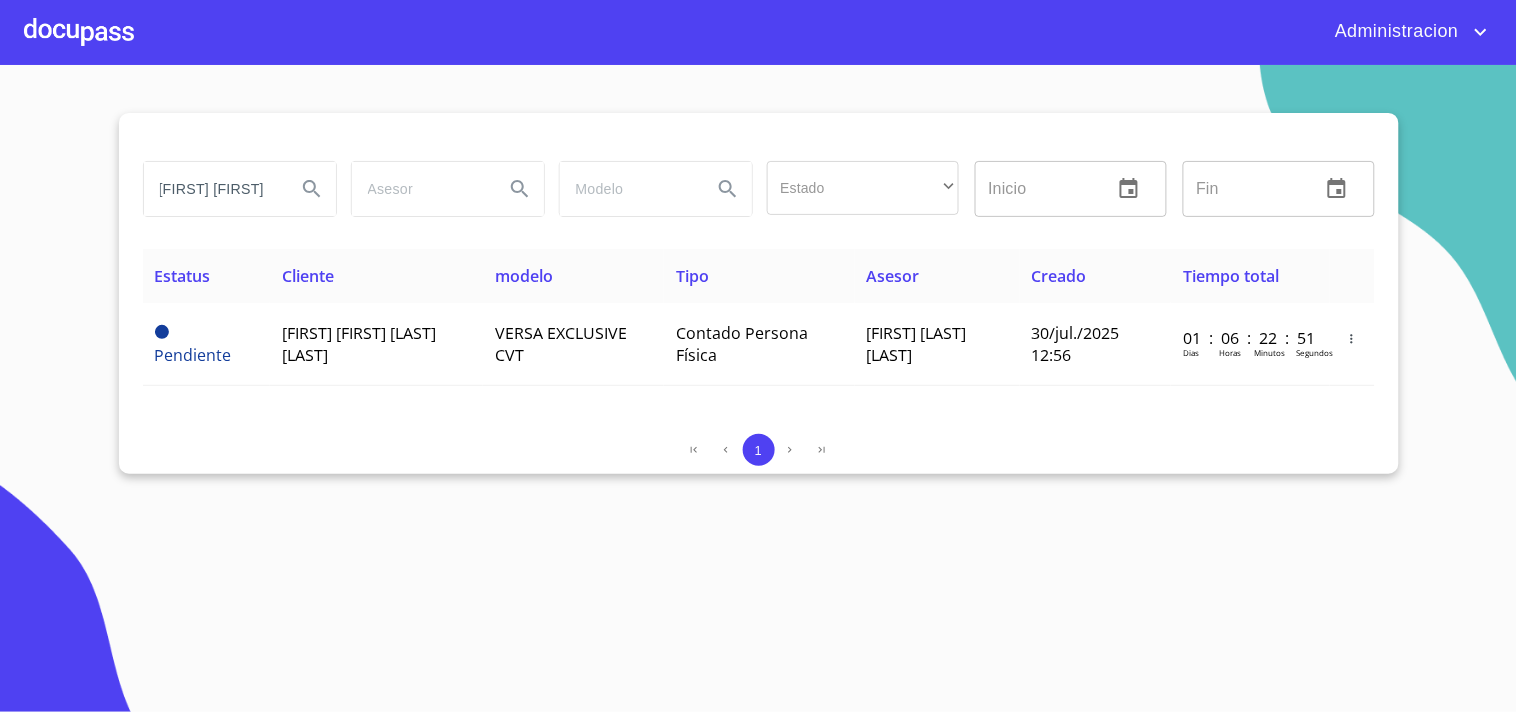 scroll, scrollTop: 0, scrollLeft: 0, axis: both 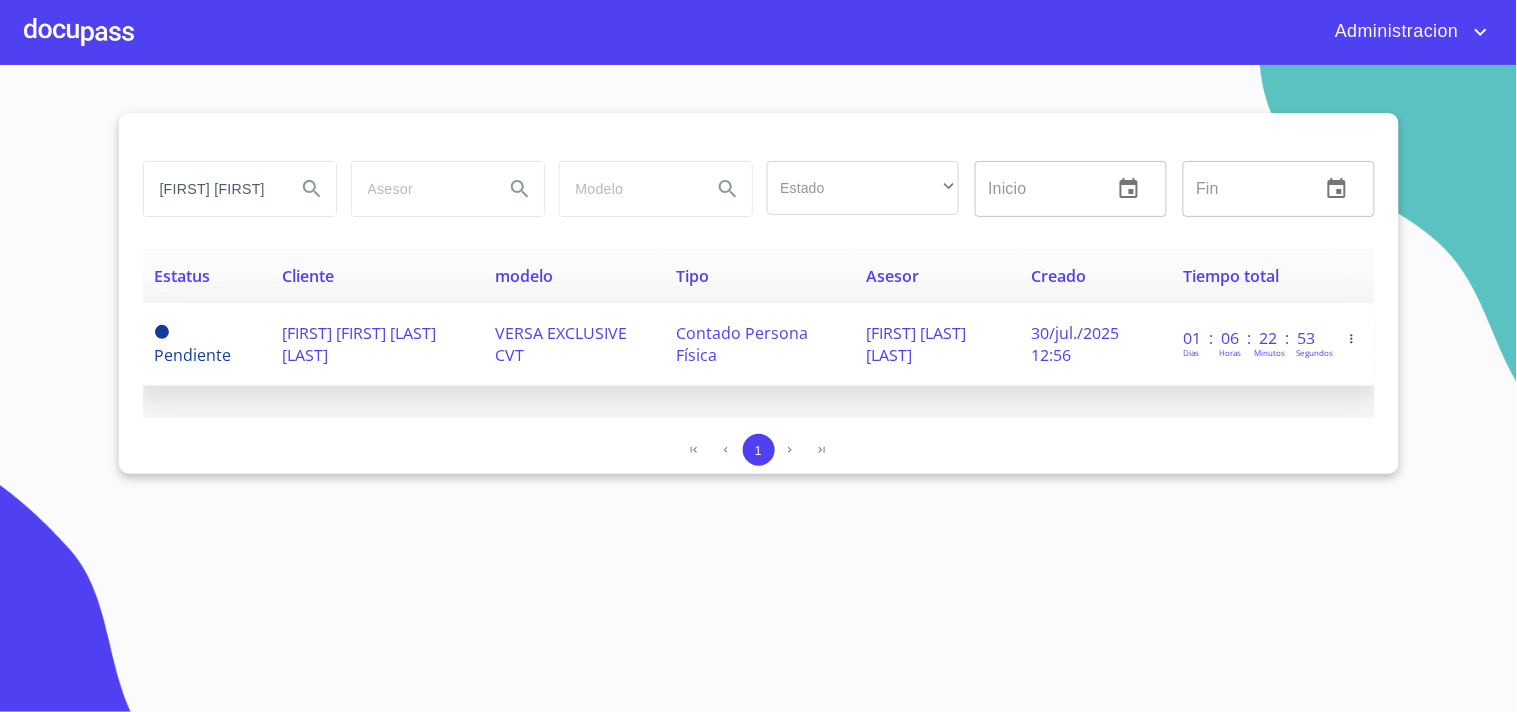 click on "[FIRST] [FIRST] [LAST] [LAST]" at bounding box center [377, 344] 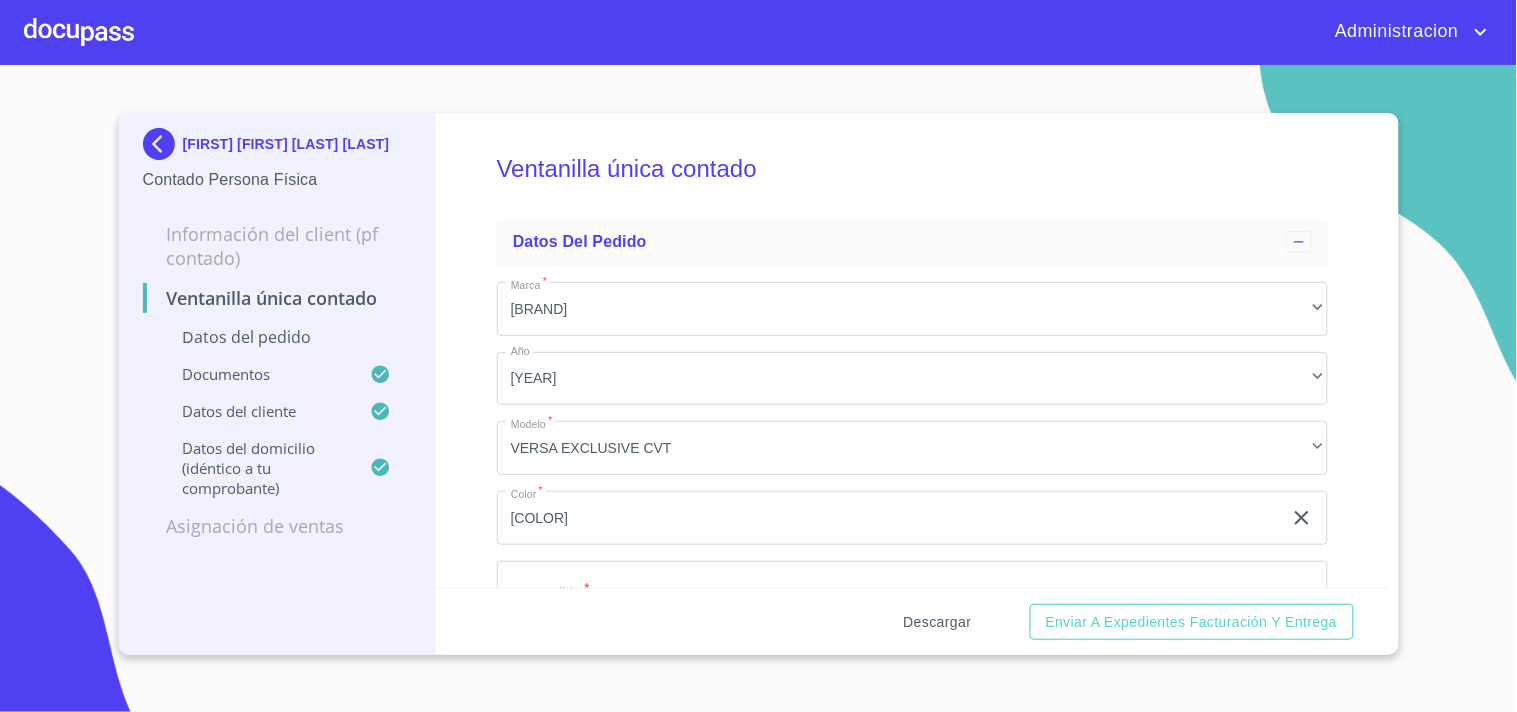 click on "Descargar" at bounding box center (938, 622) 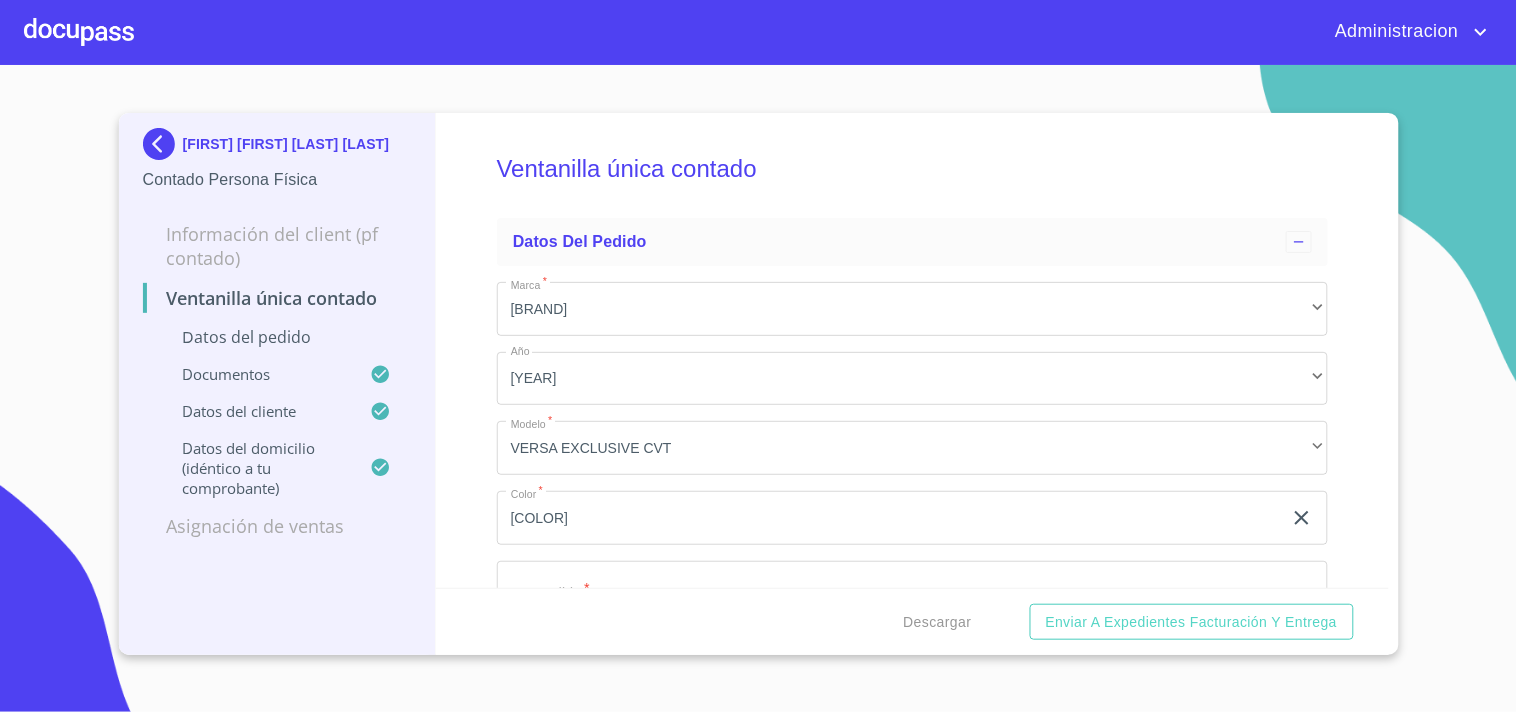 click on "[FIRST] [FIRST] [LAST] [LAST]" at bounding box center (286, 144) 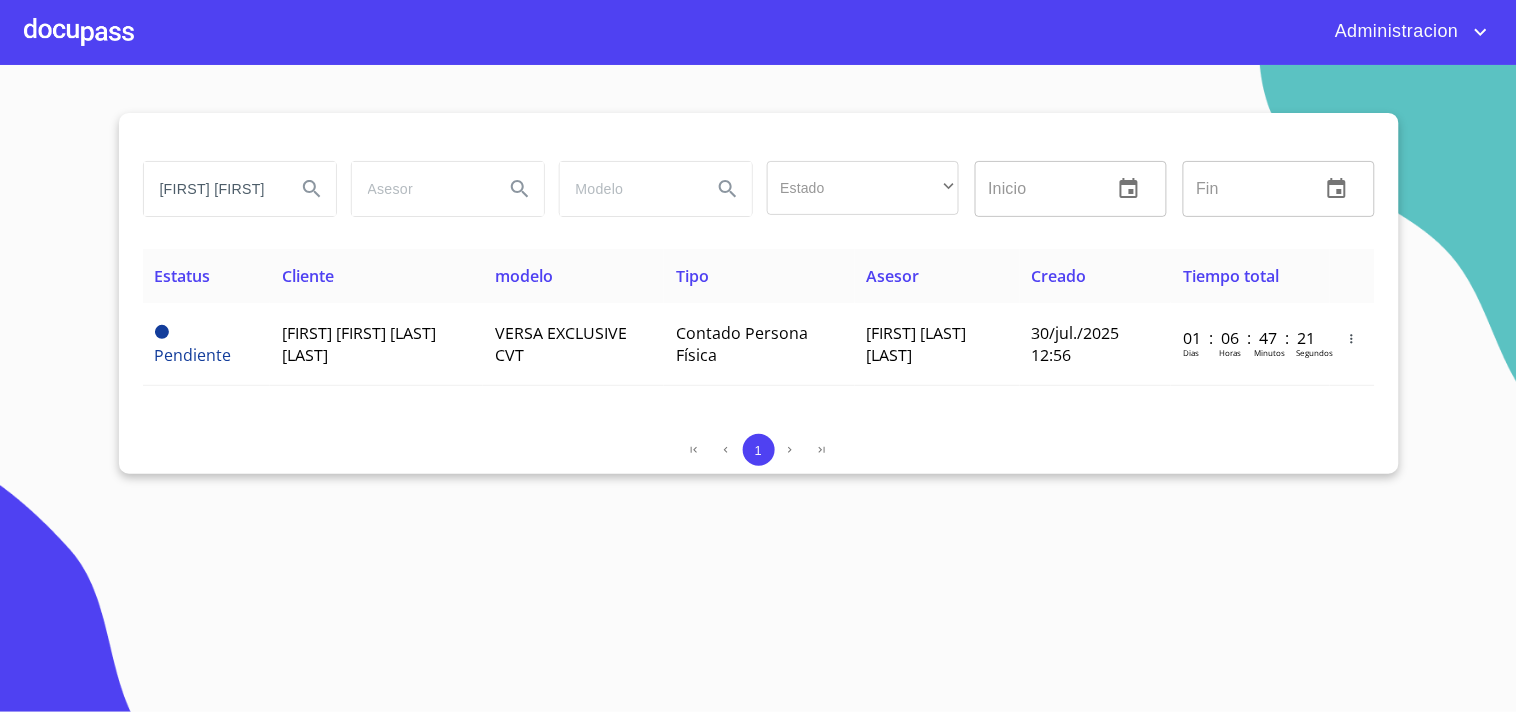 drag, startPoint x: 221, startPoint y: 197, endPoint x: 883, endPoint y: 256, distance: 664.62396 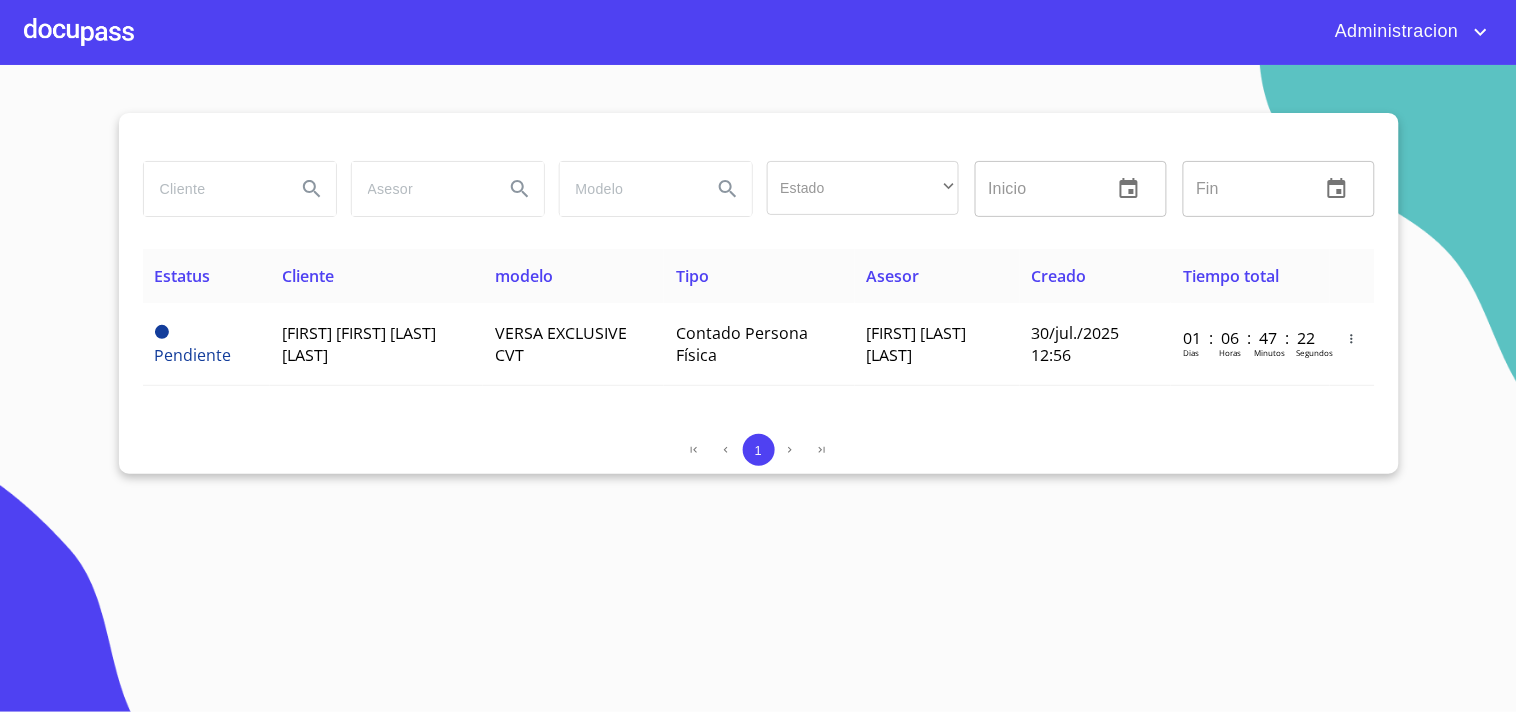 scroll, scrollTop: 0, scrollLeft: 0, axis: both 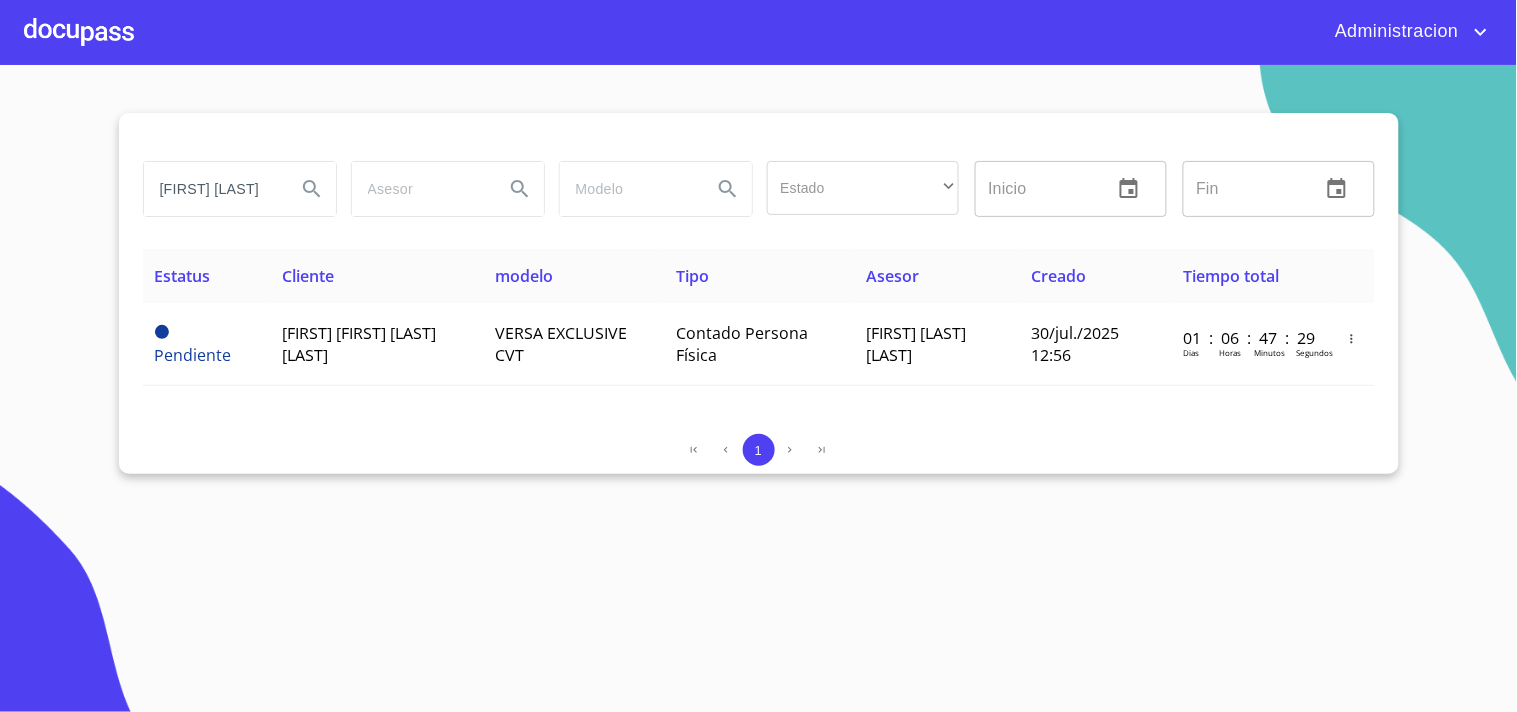 type on "[FIRST] [LAST]" 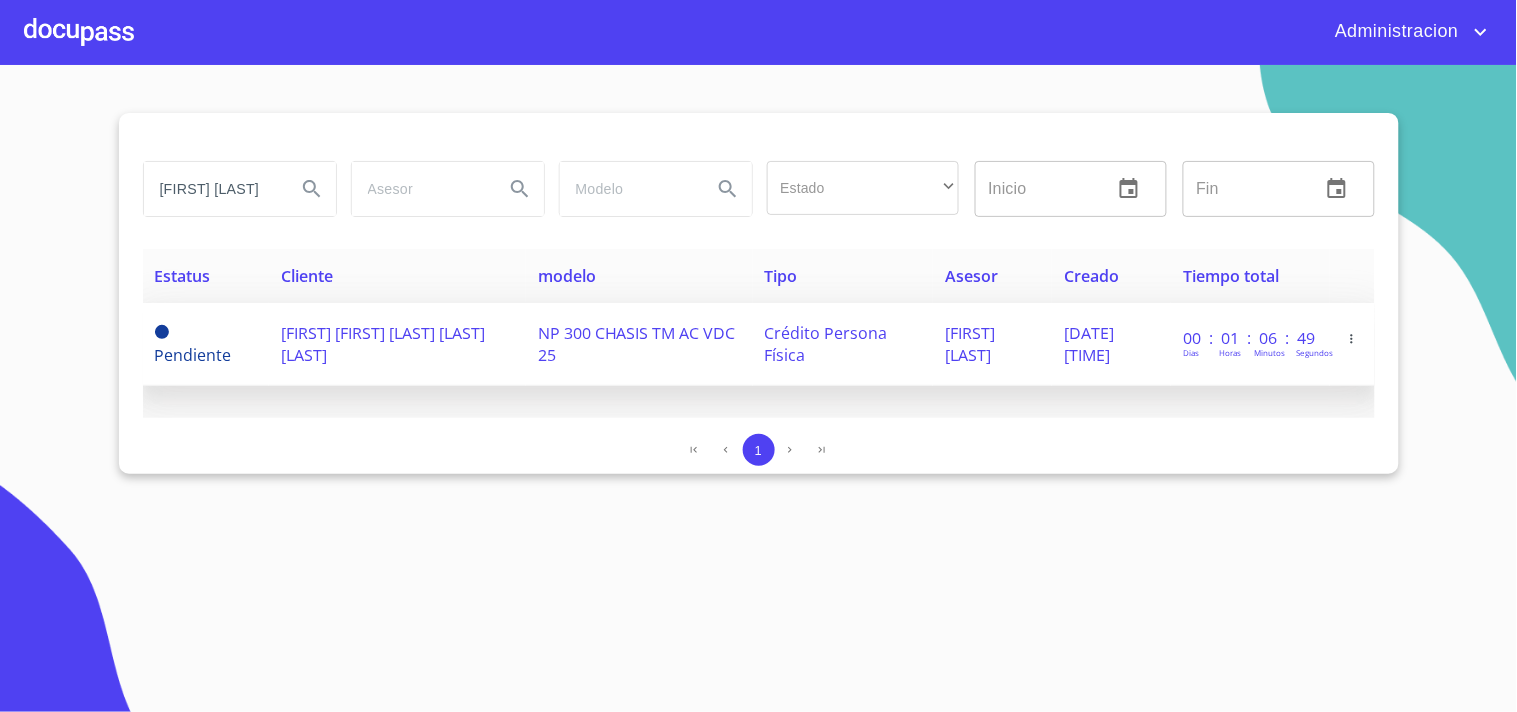 click on "[FIRST] [FIRST] [LAST] [LAST] [LAST]" at bounding box center (383, 344) 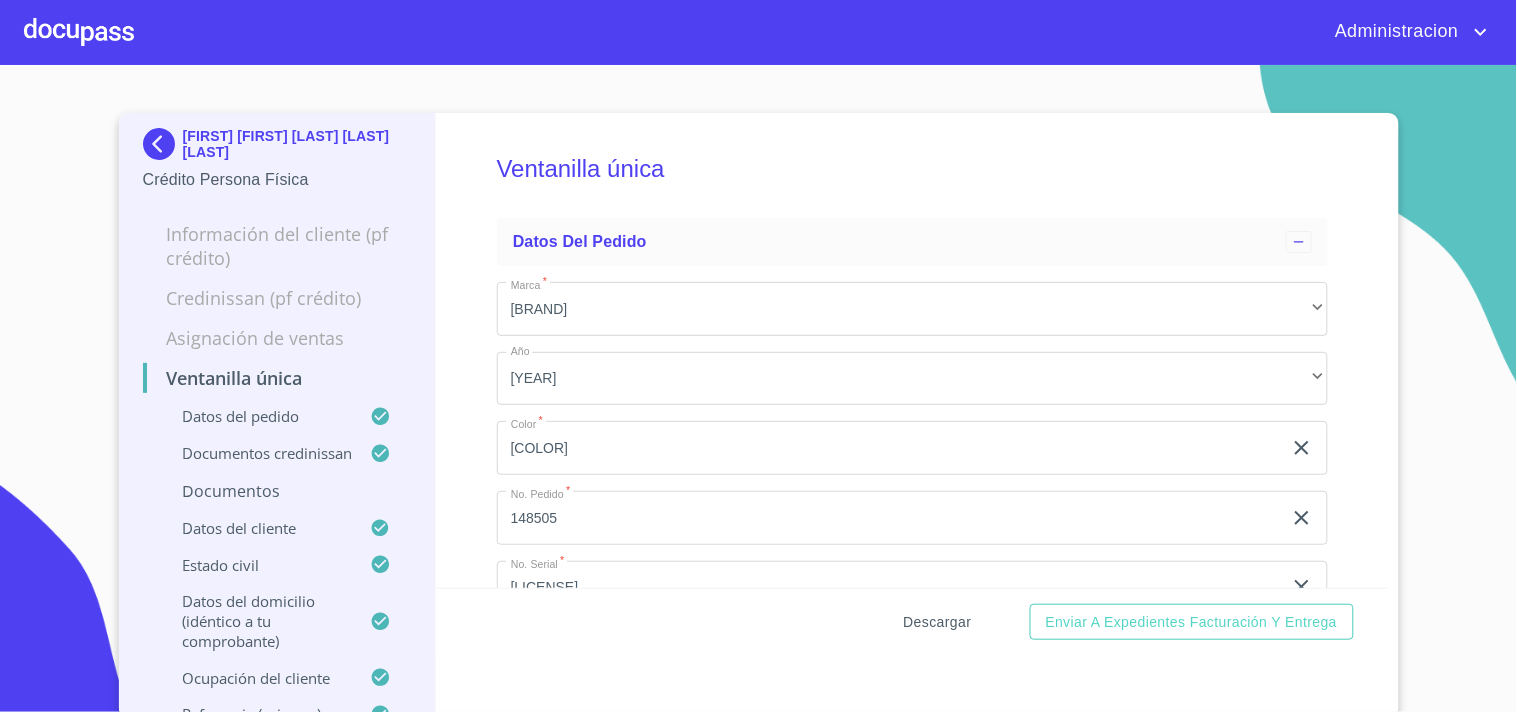 click on "Descargar" at bounding box center (938, 622) 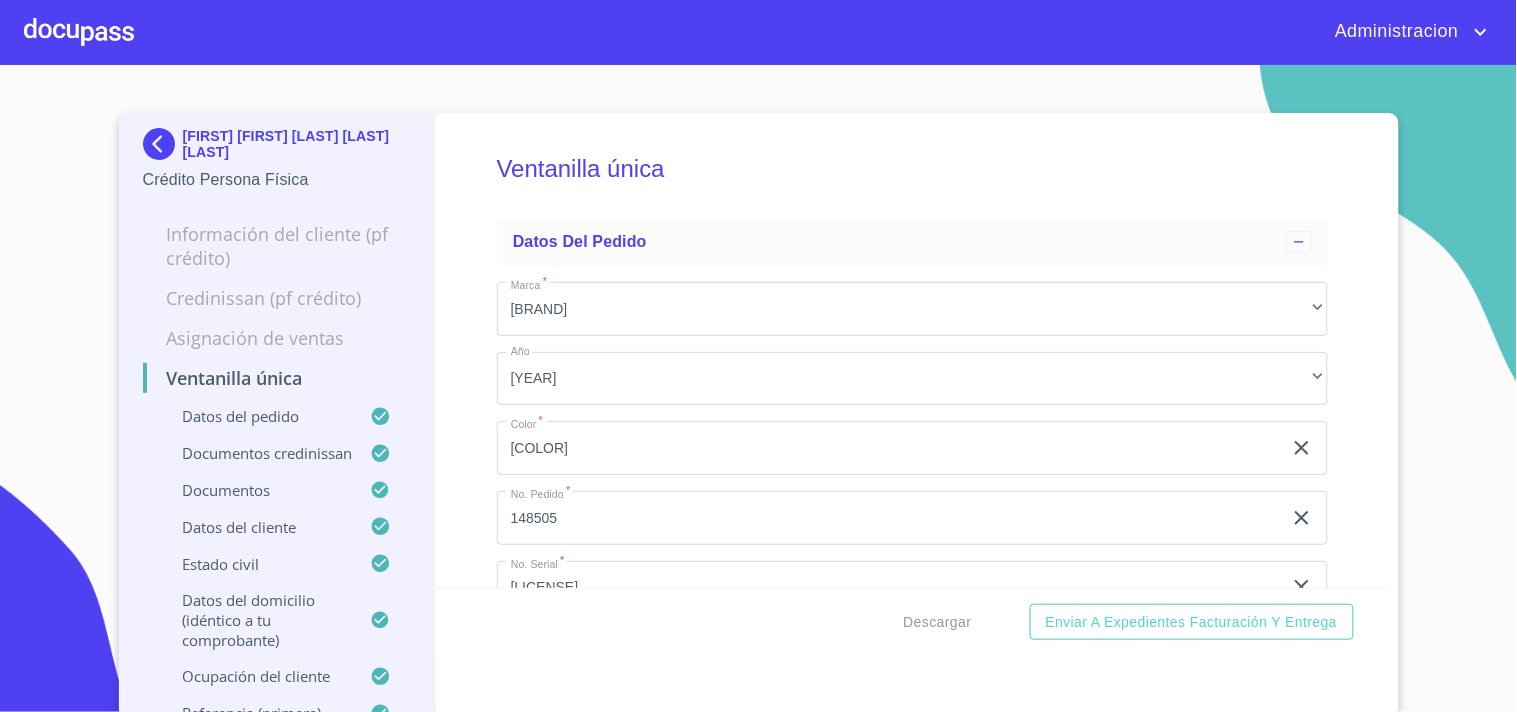 type 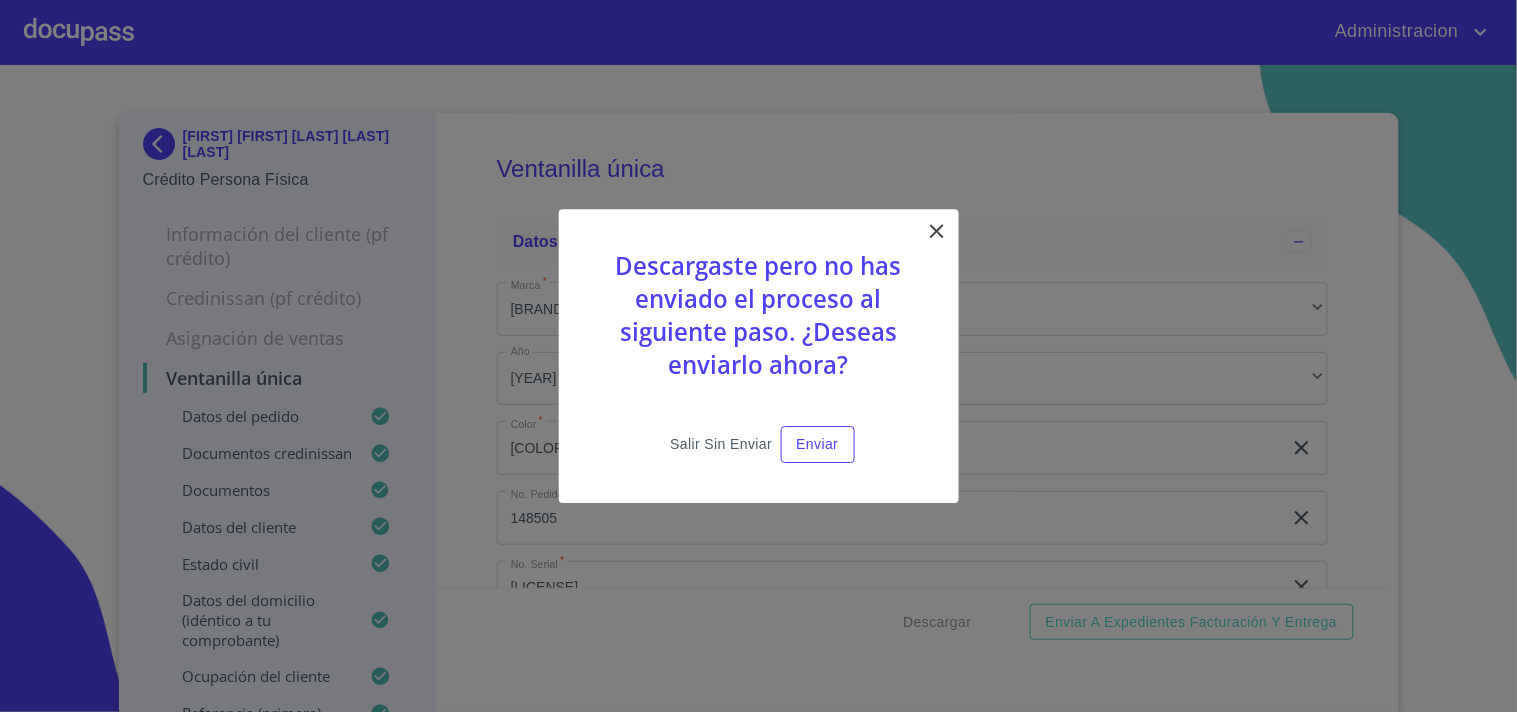 click on "Salir sin enviar" at bounding box center [721, 444] 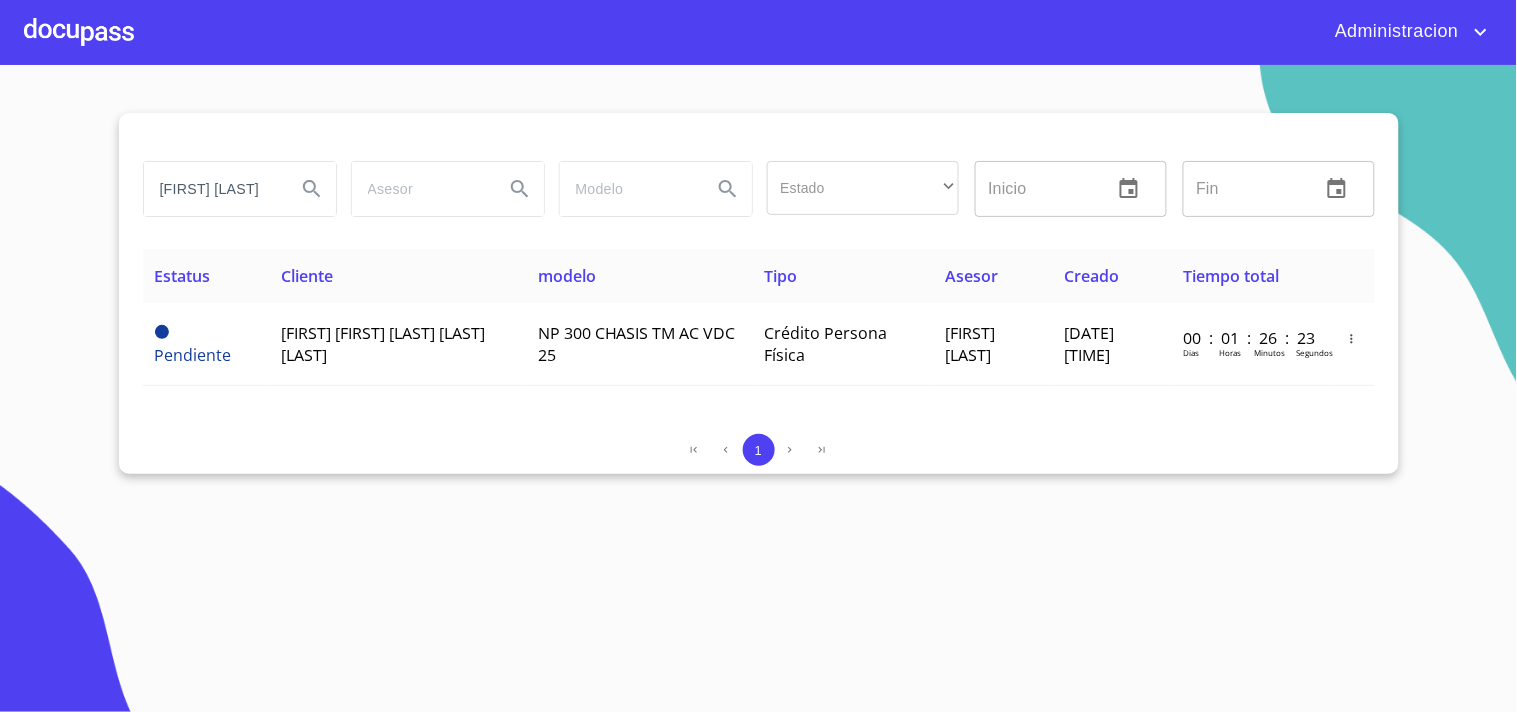 drag, startPoint x: 168, startPoint y: 186, endPoint x: 1034, endPoint y: 228, distance: 867.0179 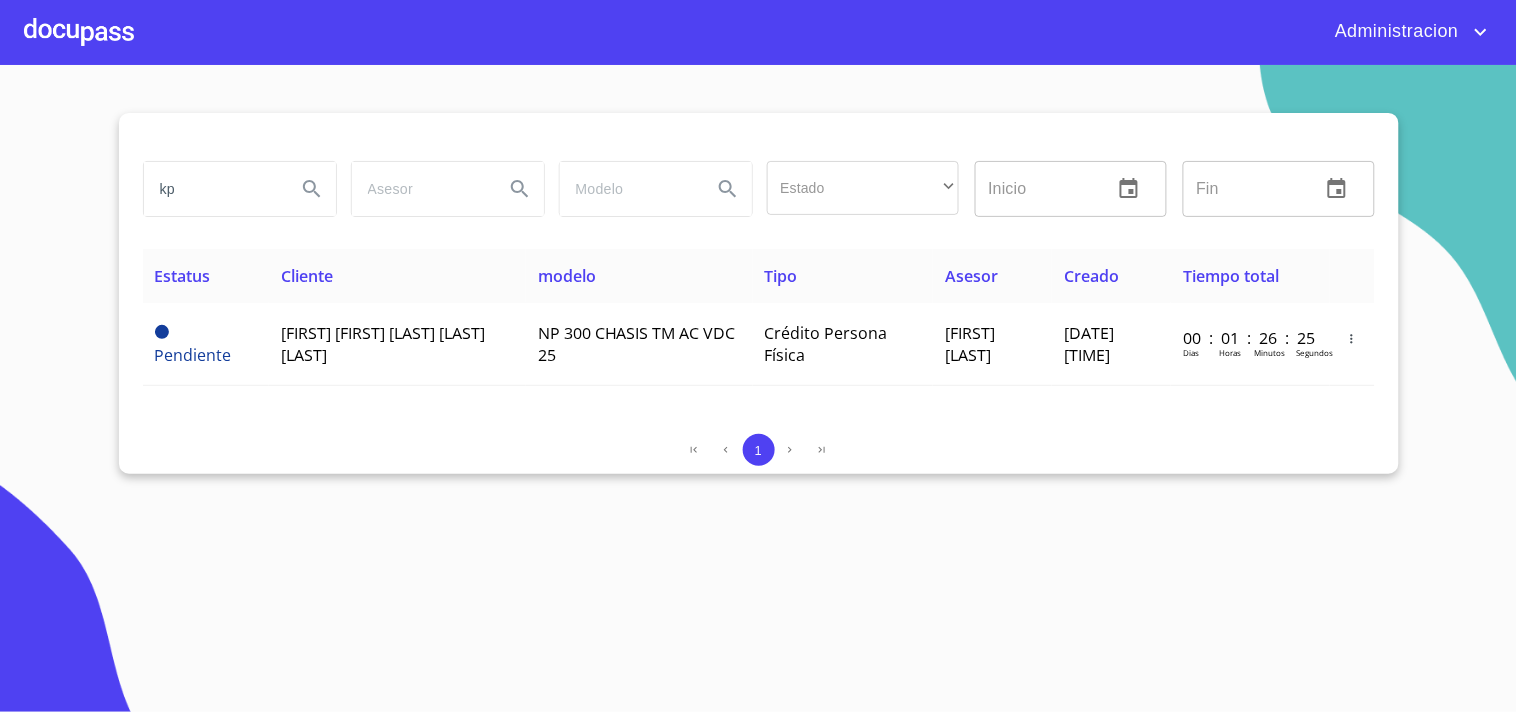 type on "k" 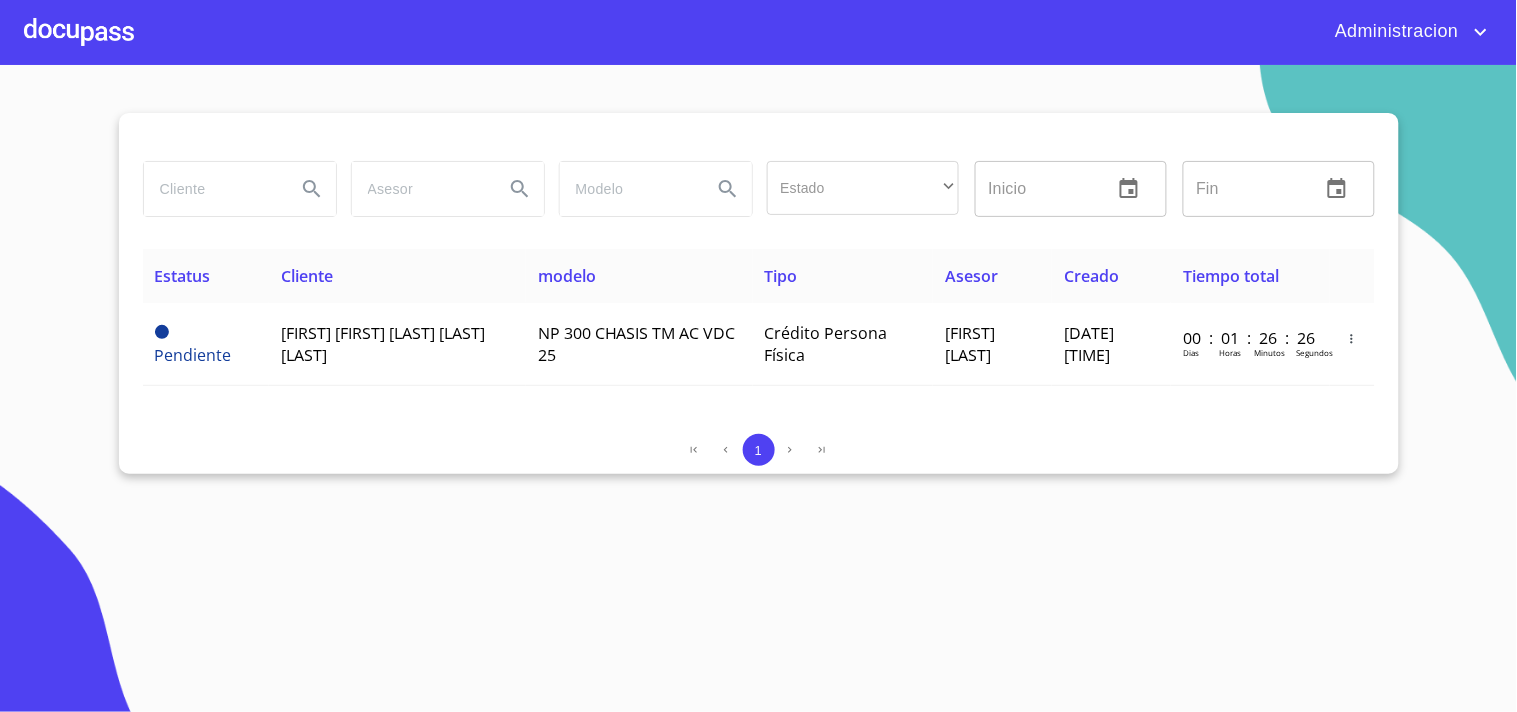 type on "[INITIAL]" 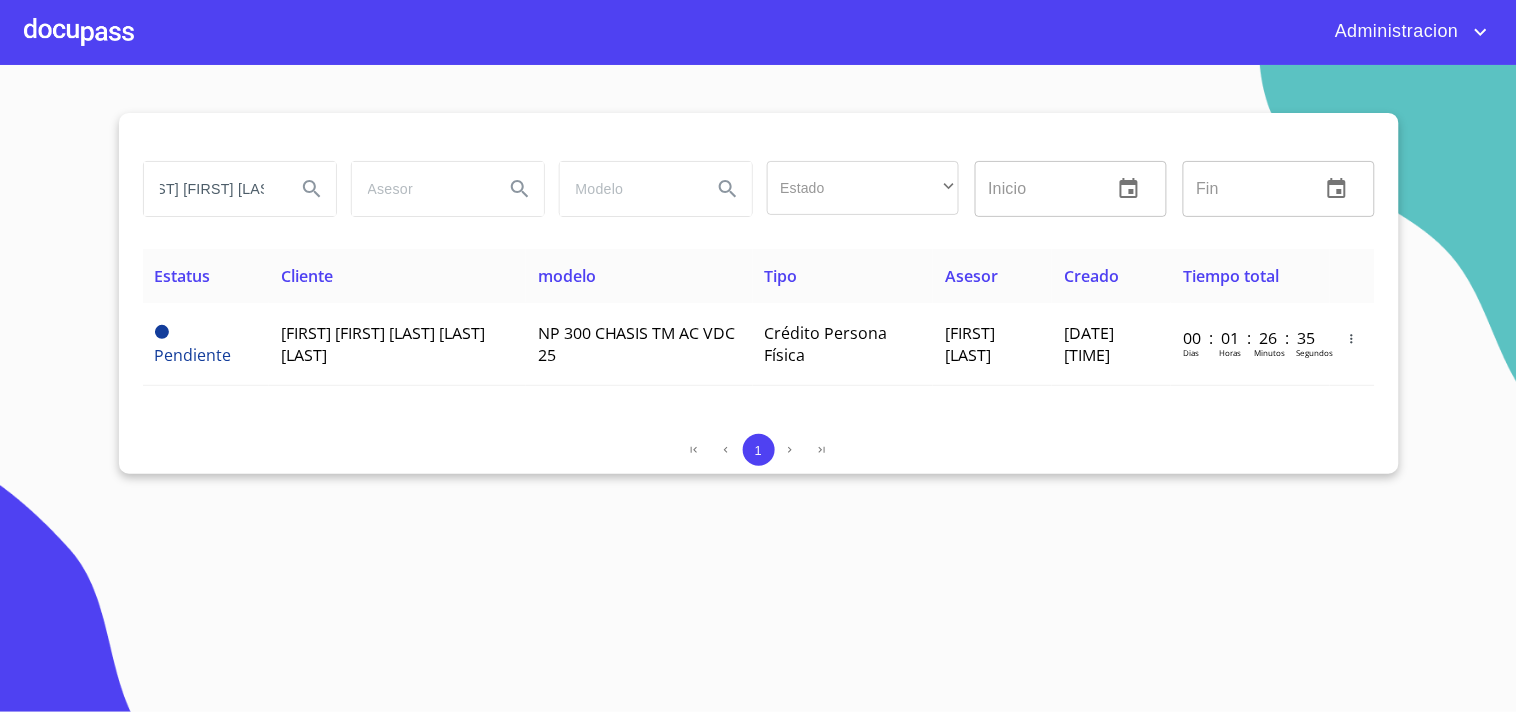 scroll, scrollTop: 0, scrollLeft: 40, axis: horizontal 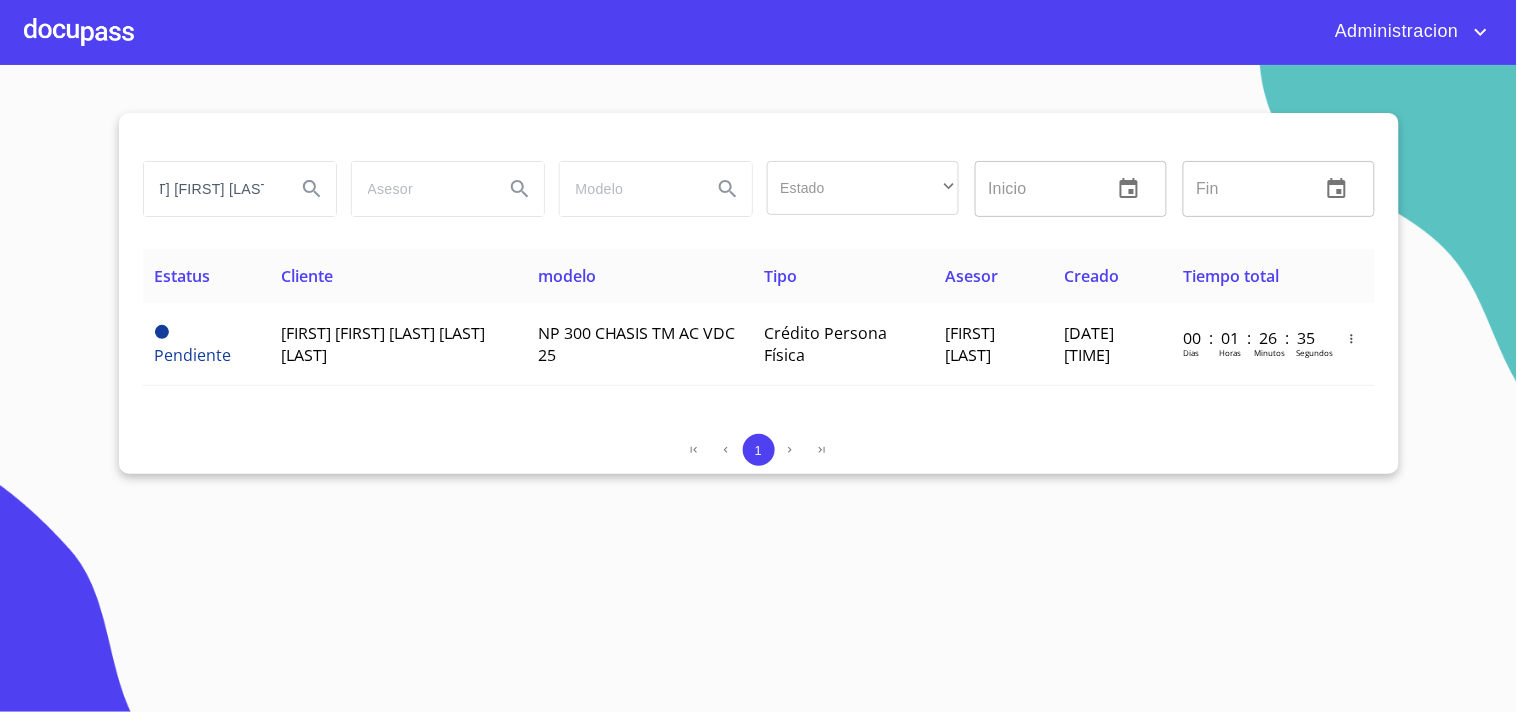 type on "[FIRST] [FIRST] [LAST]" 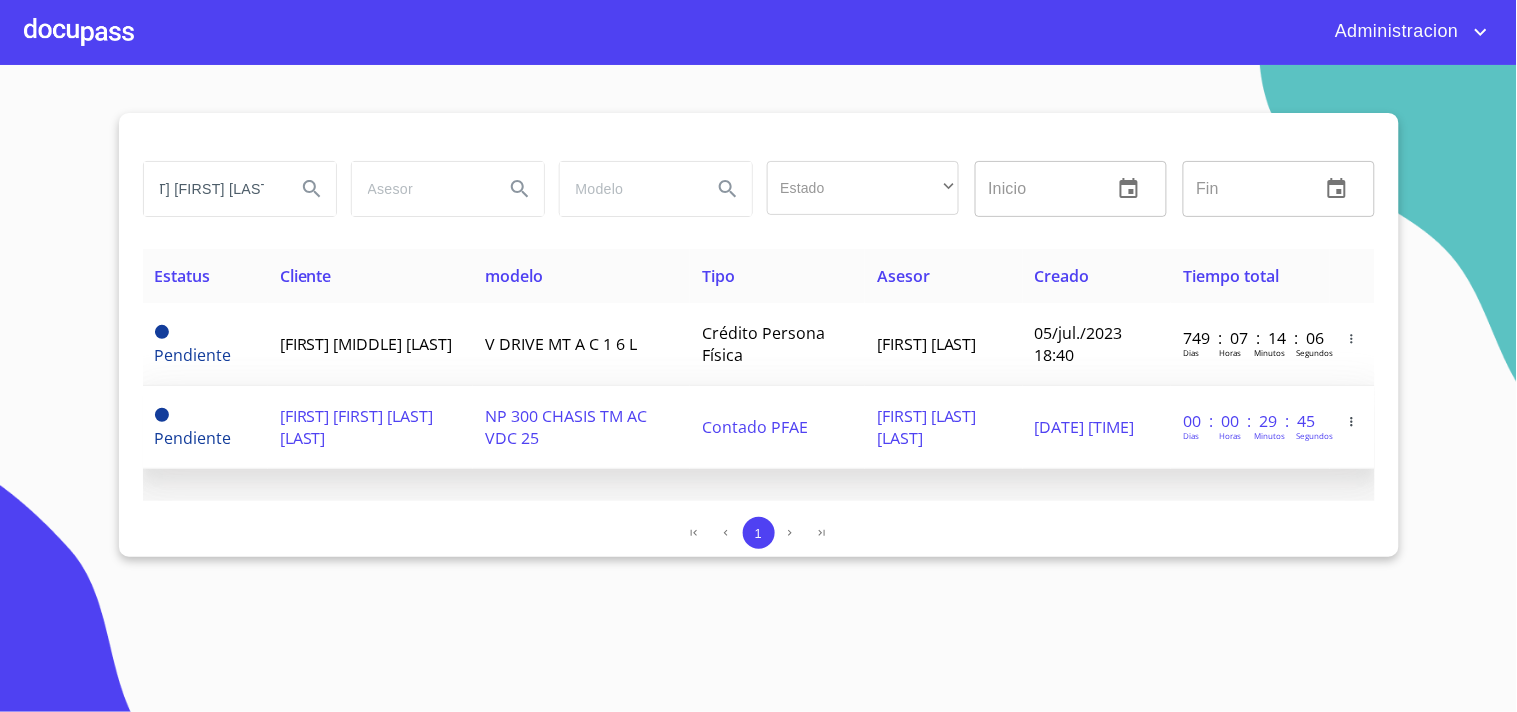 scroll, scrollTop: 0, scrollLeft: 0, axis: both 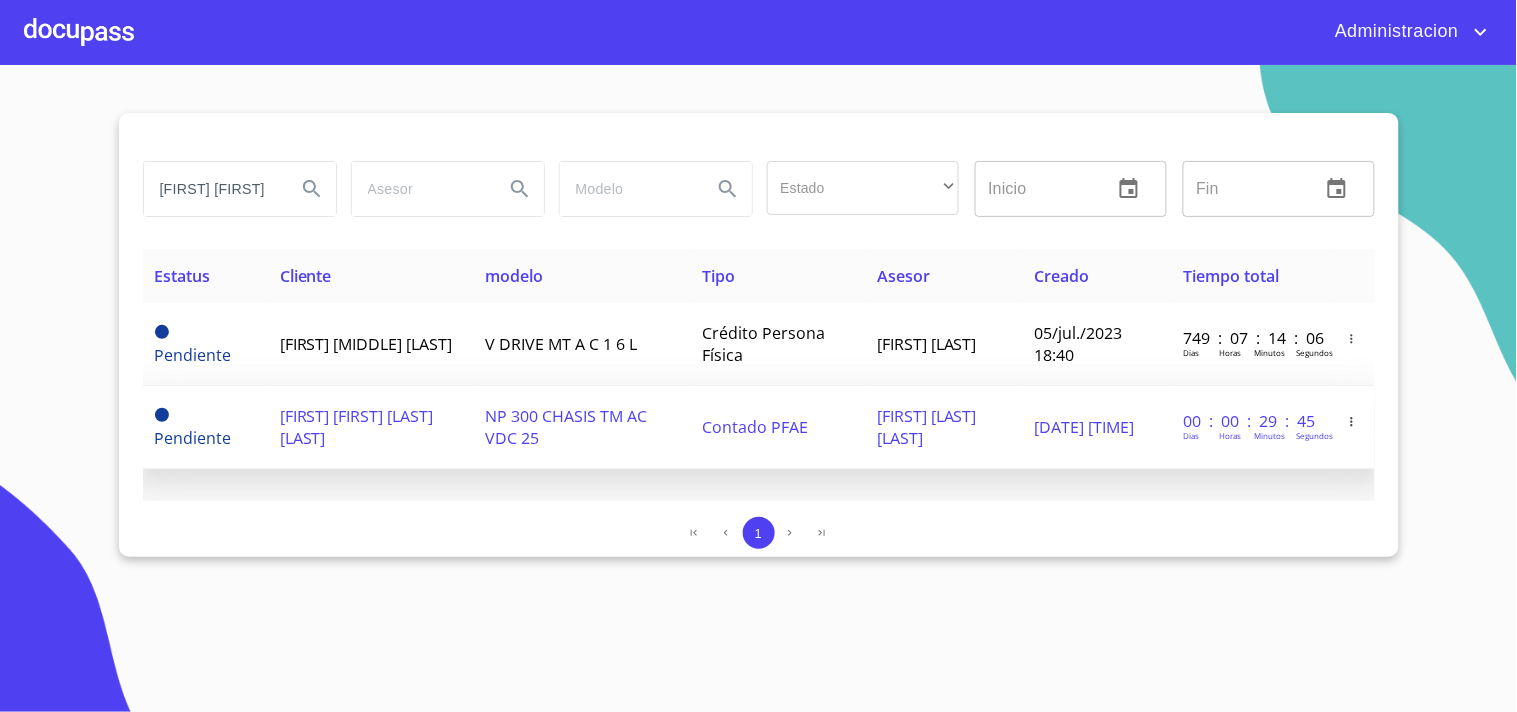 click on "NP 300 CHASIS TM AC VDC 25" at bounding box center [581, 427] 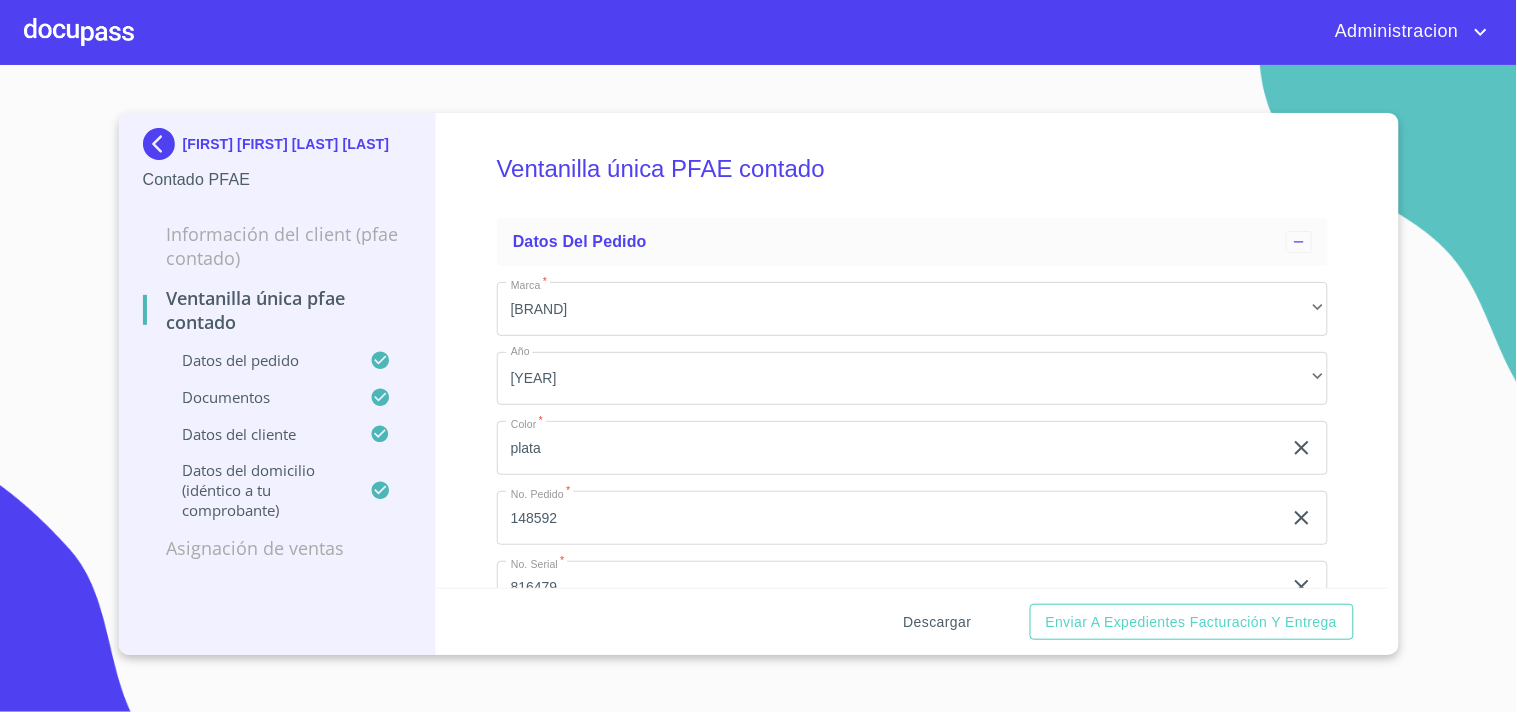 click on "Descargar" at bounding box center (938, 622) 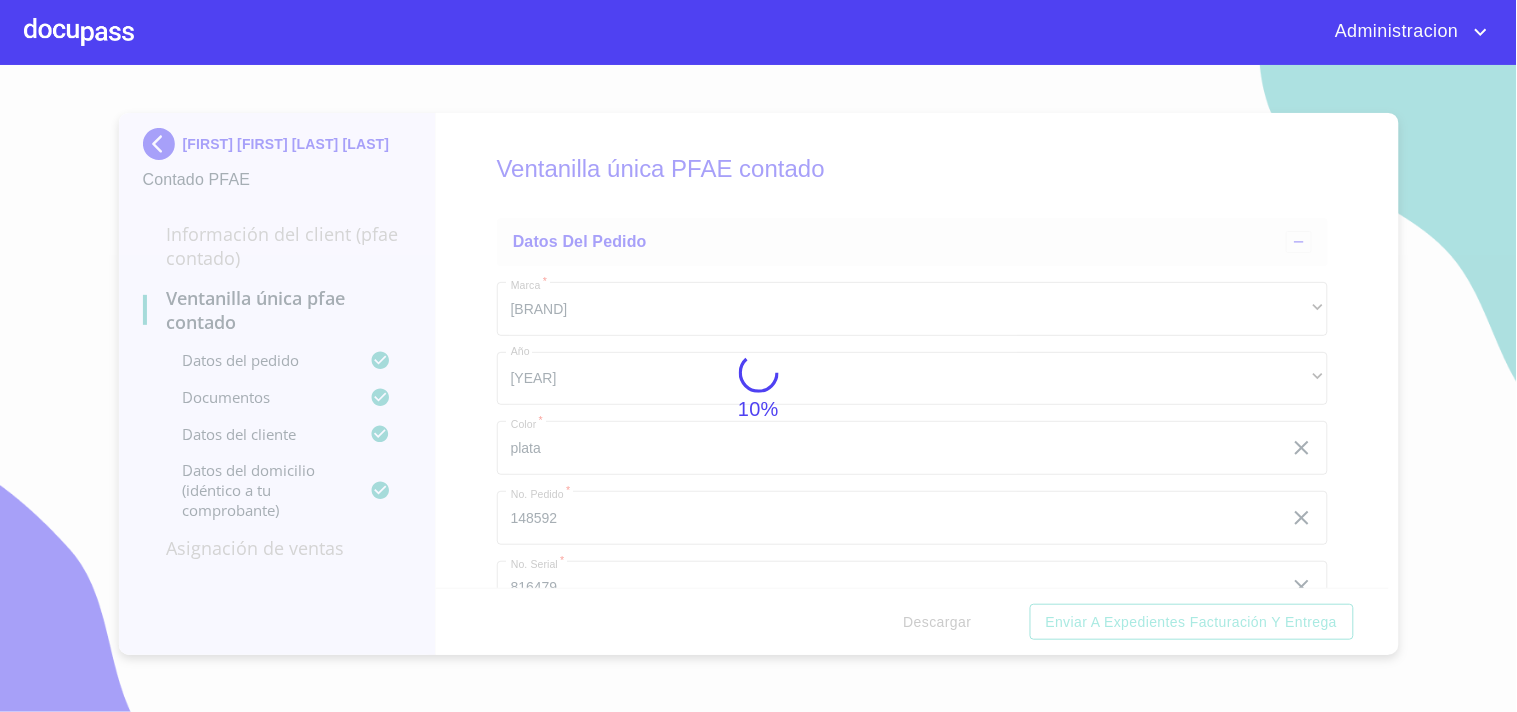 scroll, scrollTop: 0, scrollLeft: 0, axis: both 